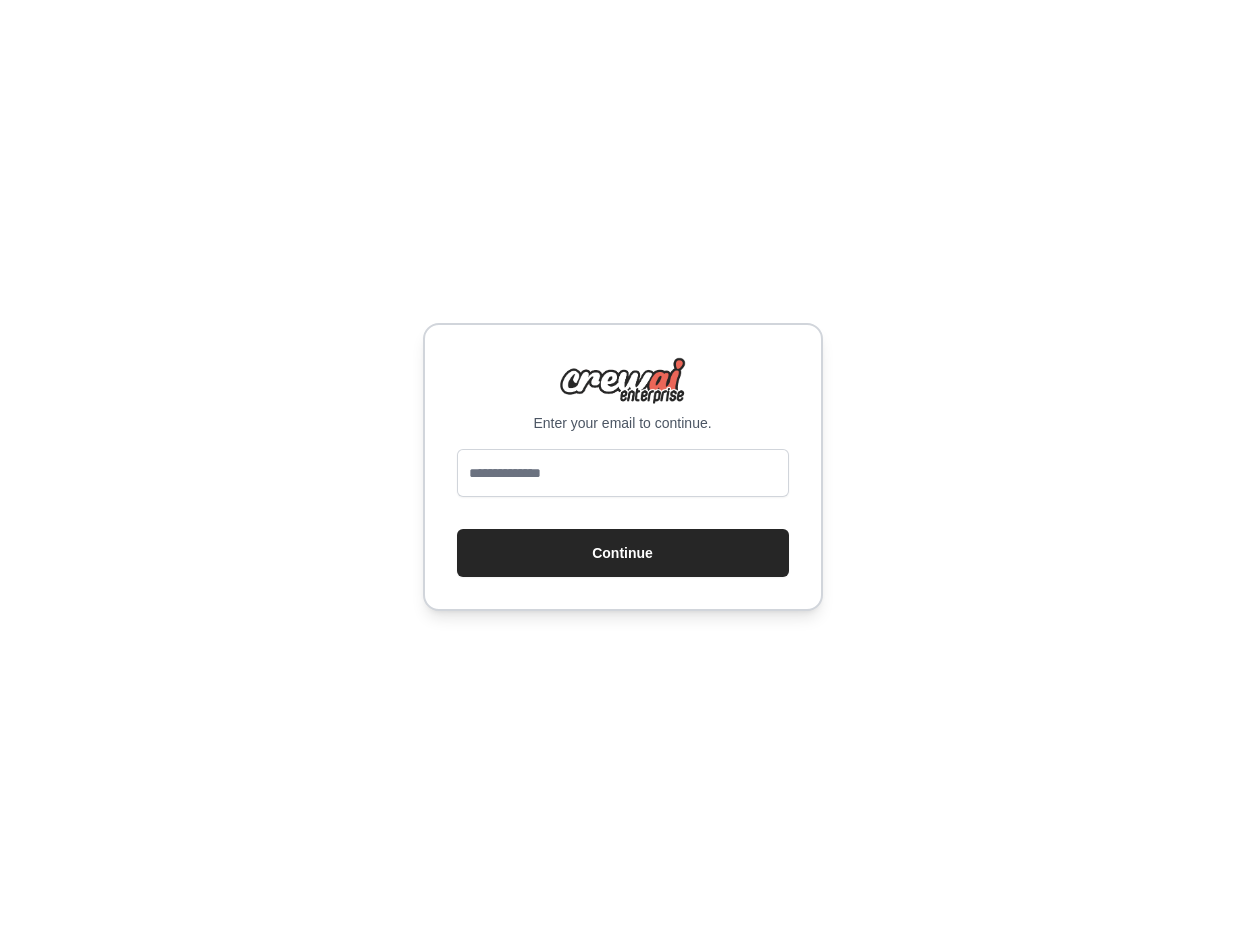 scroll, scrollTop: 0, scrollLeft: 0, axis: both 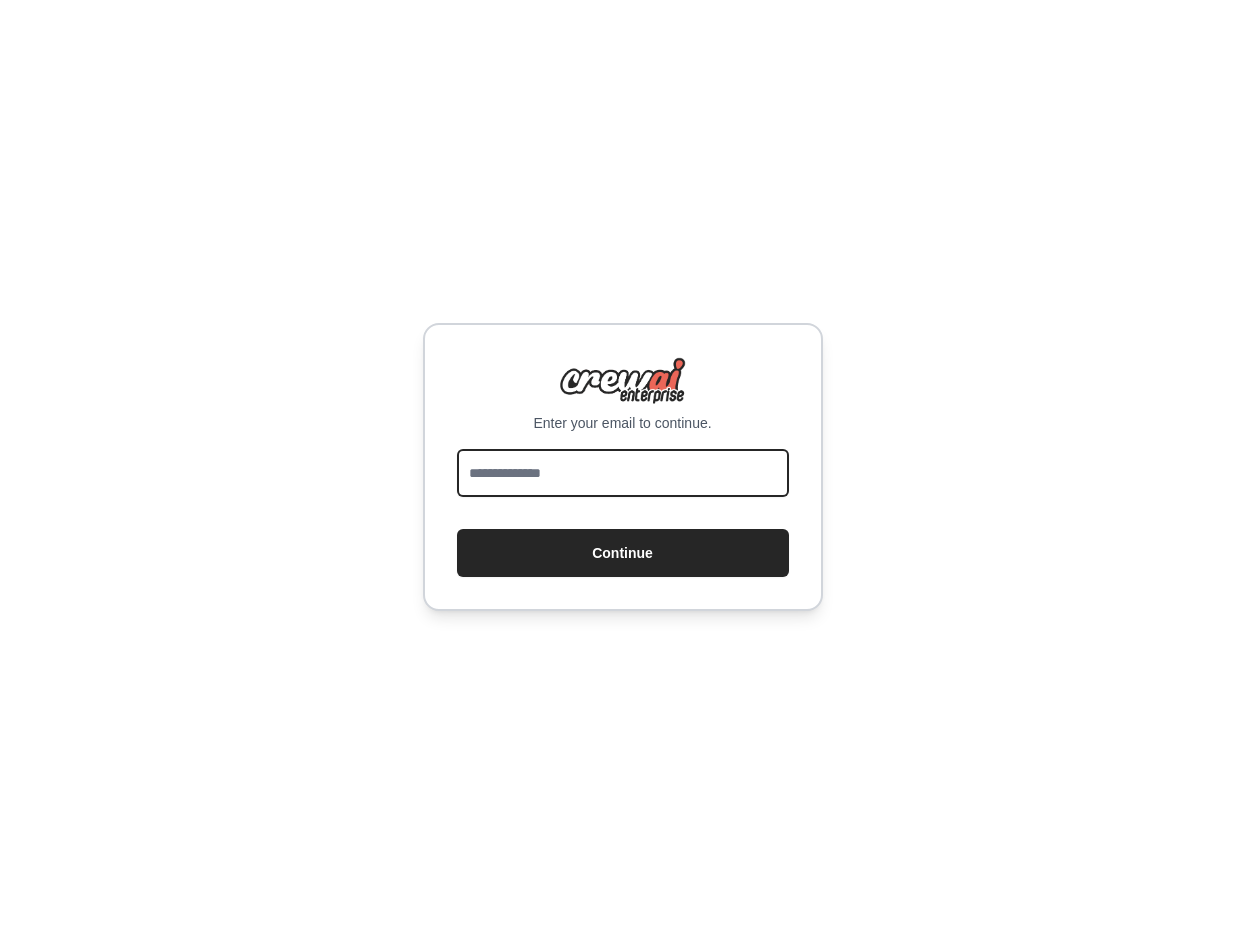 click at bounding box center [623, 473] 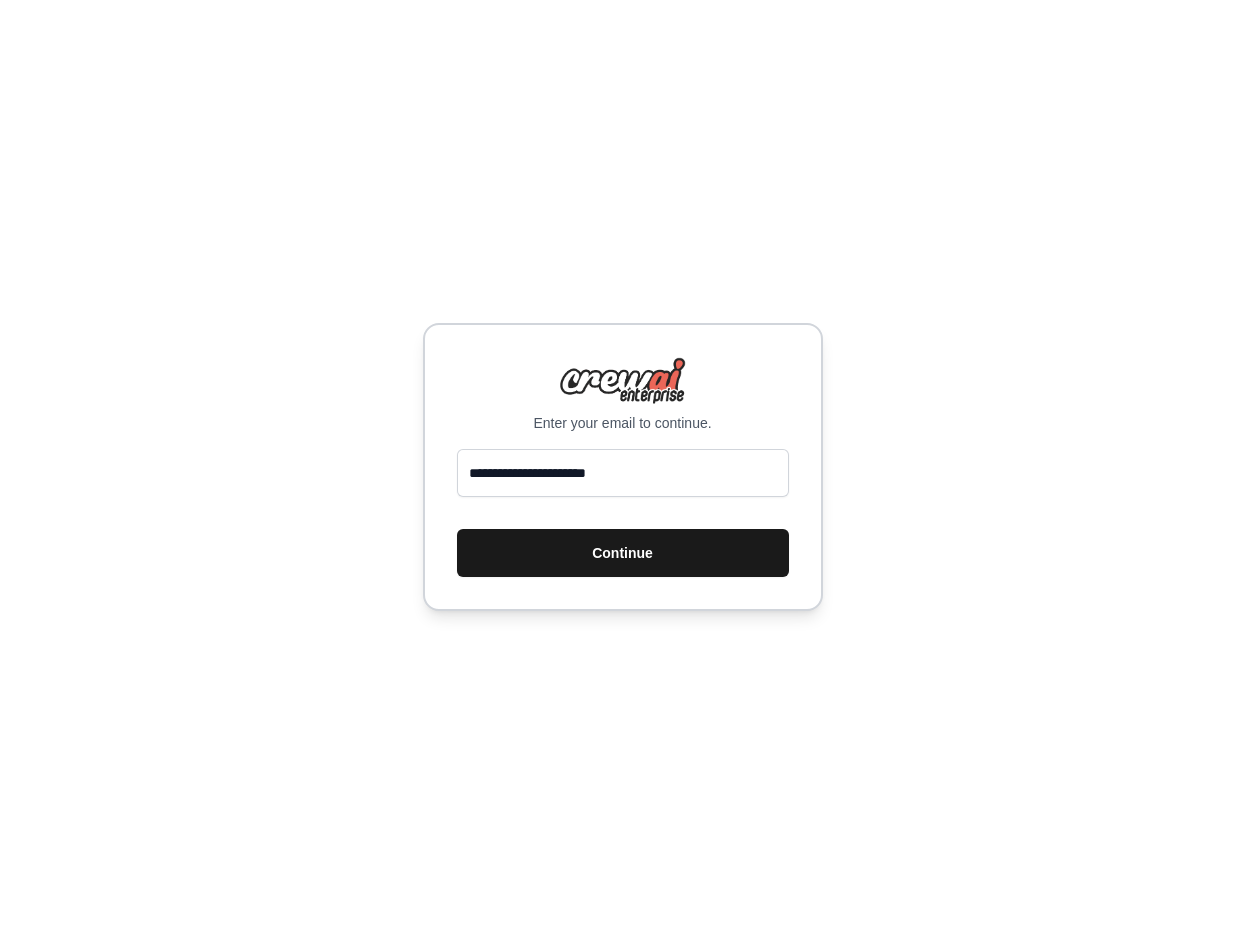 click on "Continue" at bounding box center [623, 553] 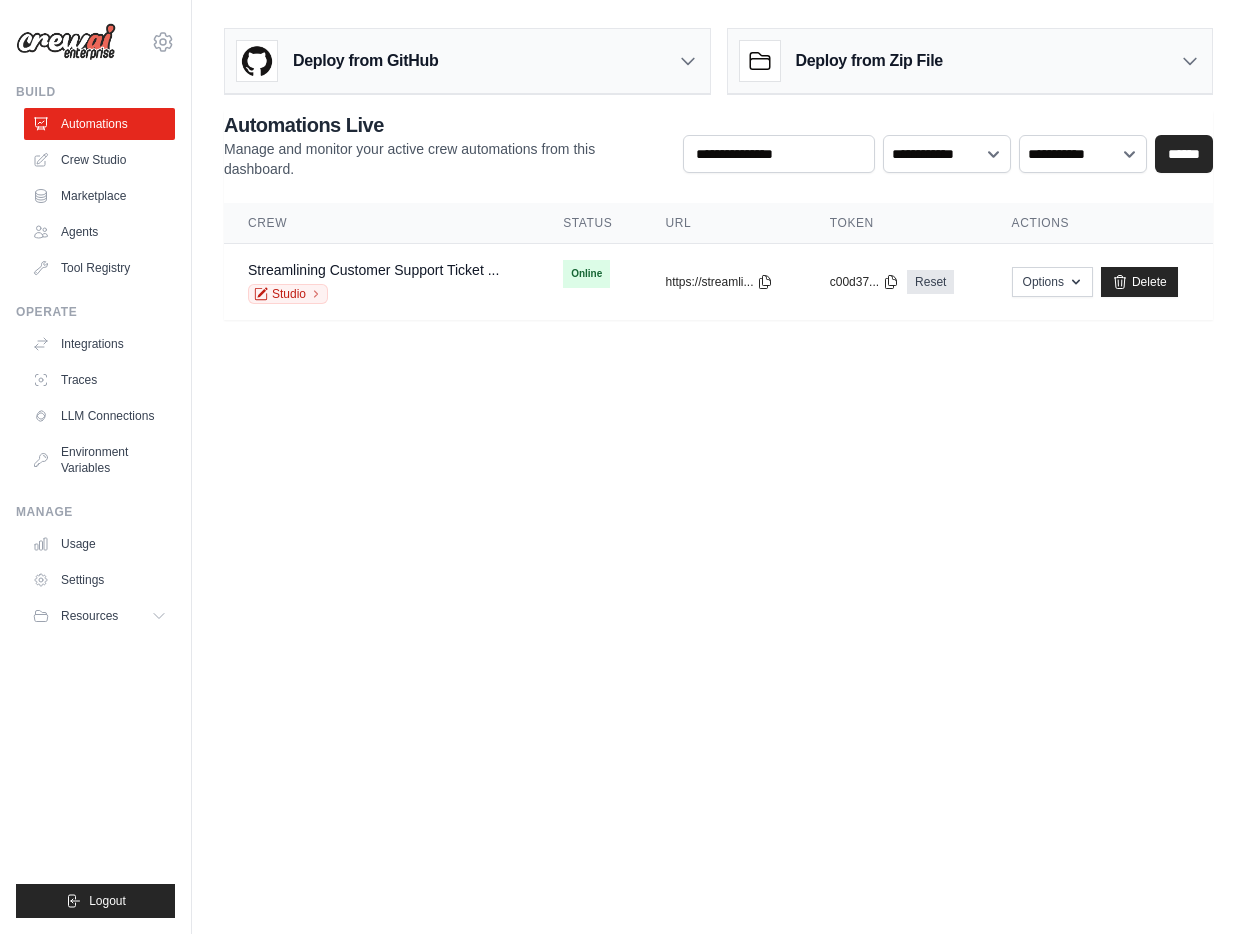 scroll, scrollTop: 0, scrollLeft: 0, axis: both 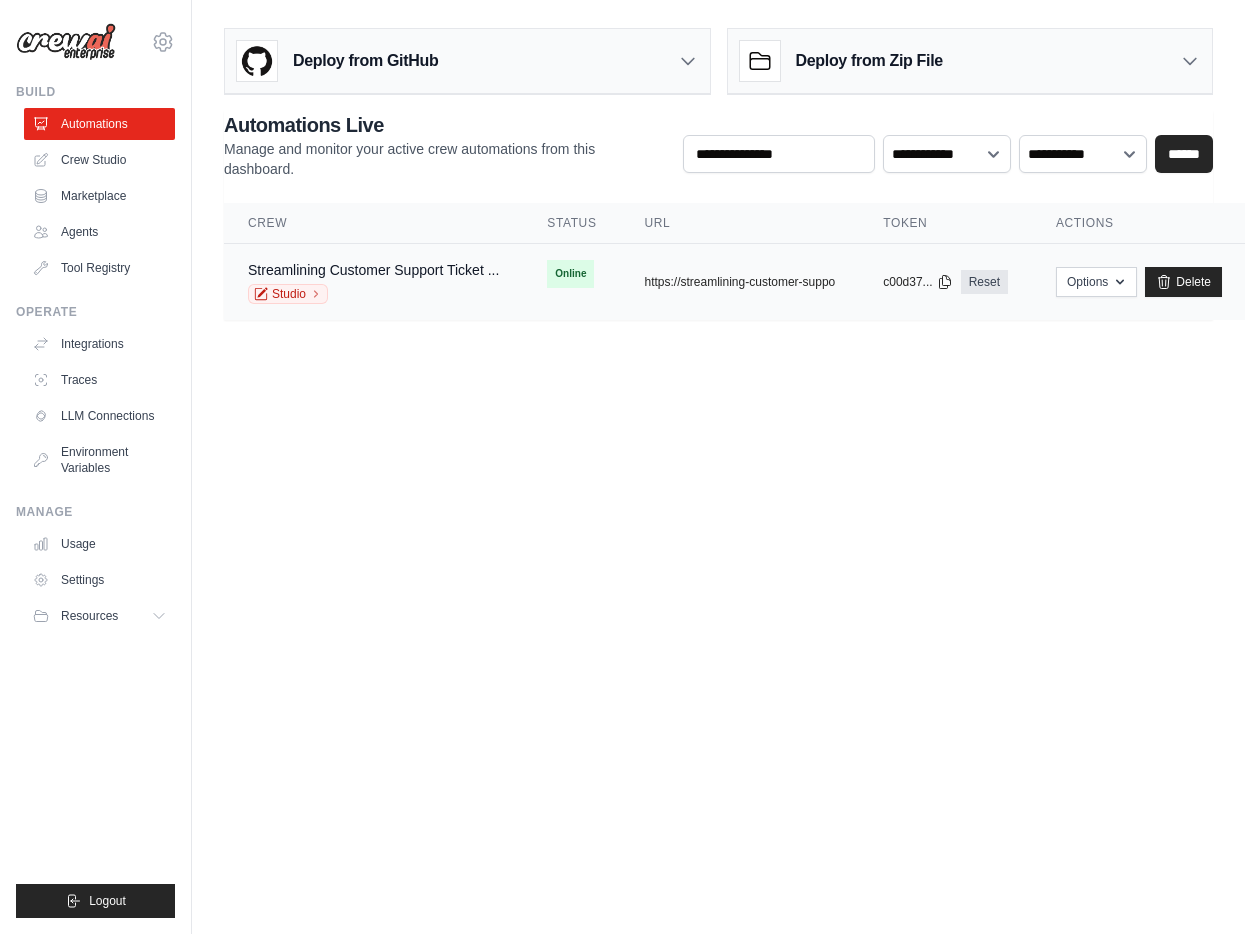 click on "Studio" at bounding box center [373, 294] 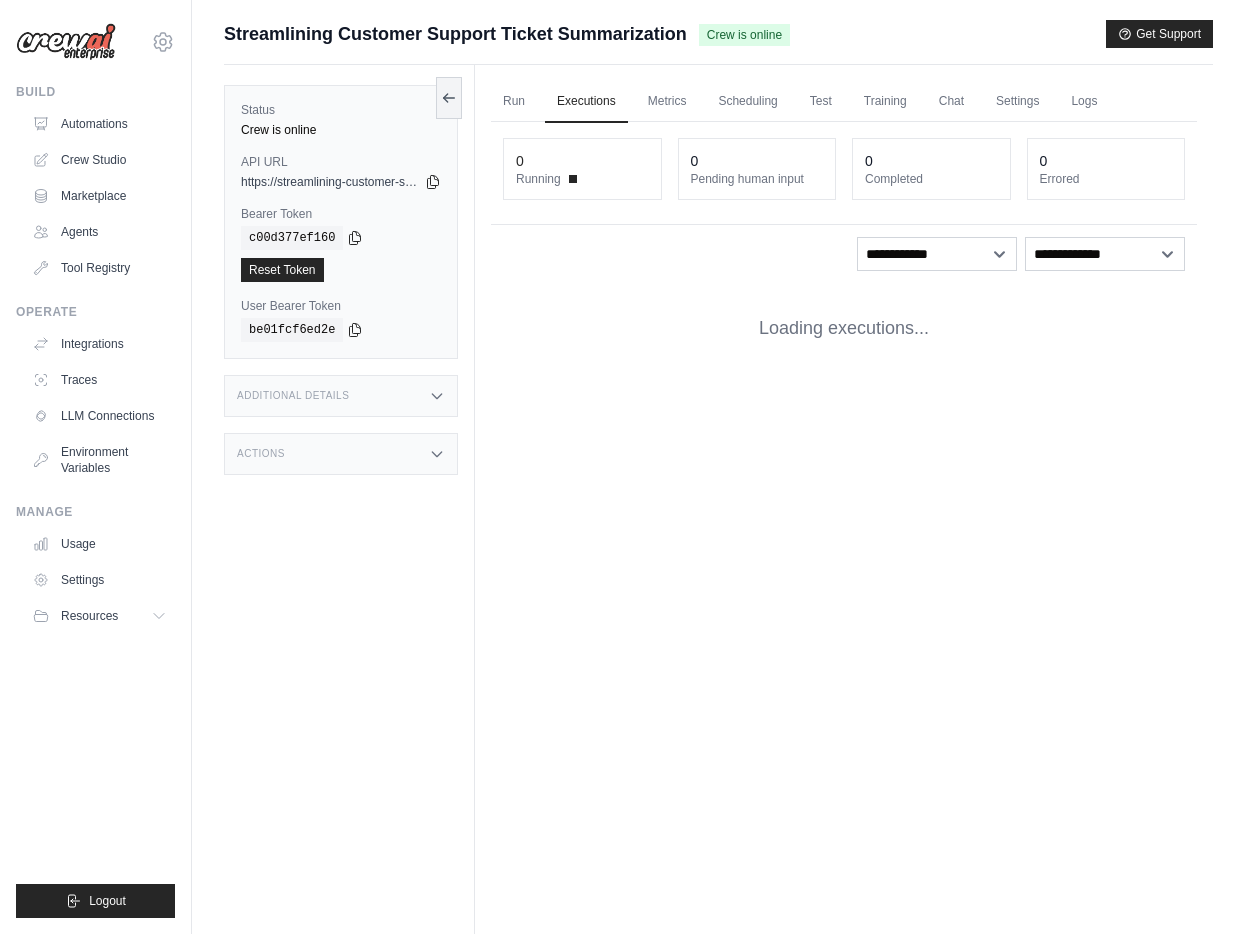 scroll, scrollTop: 0, scrollLeft: 0, axis: both 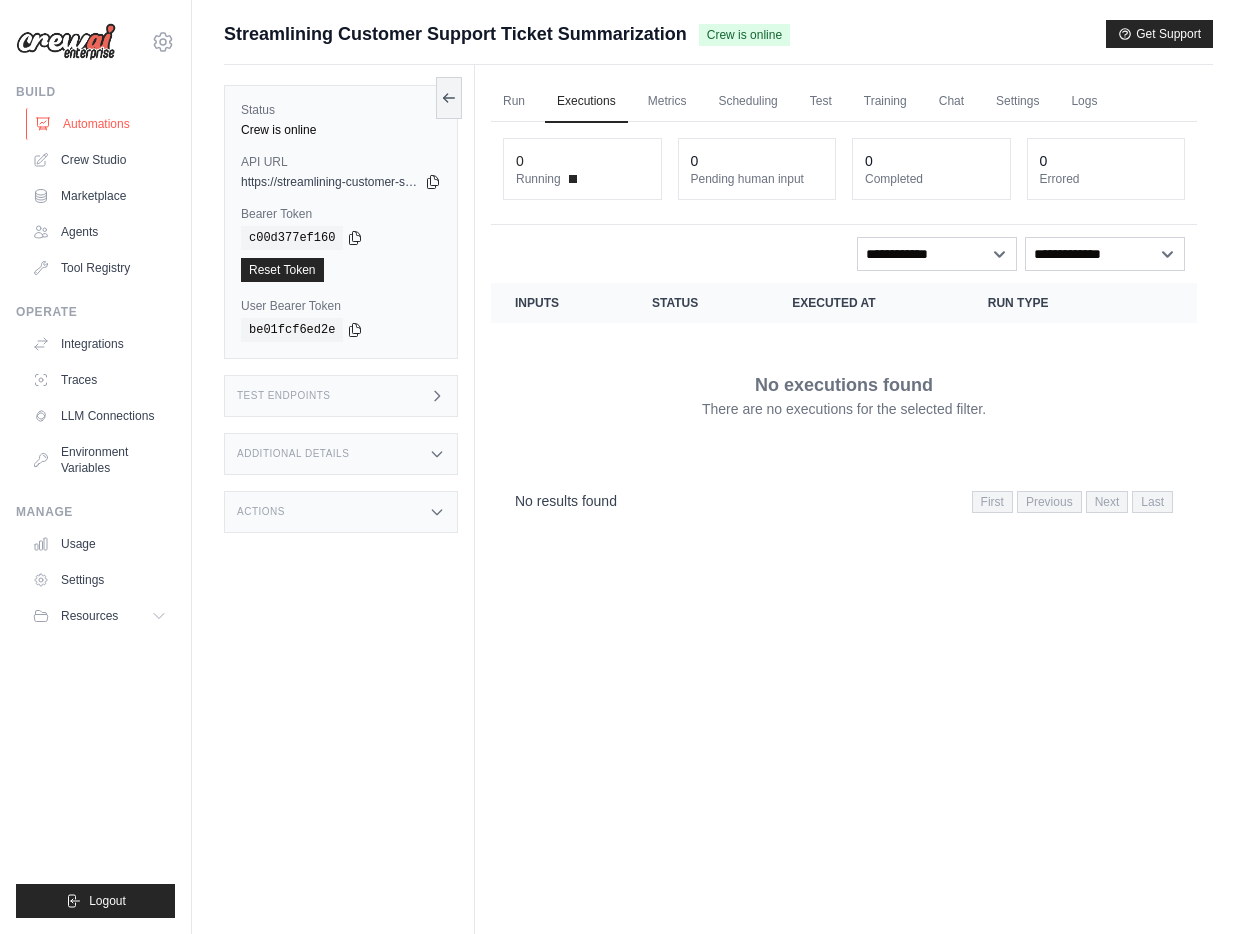 click on "Automations" at bounding box center (101, 124) 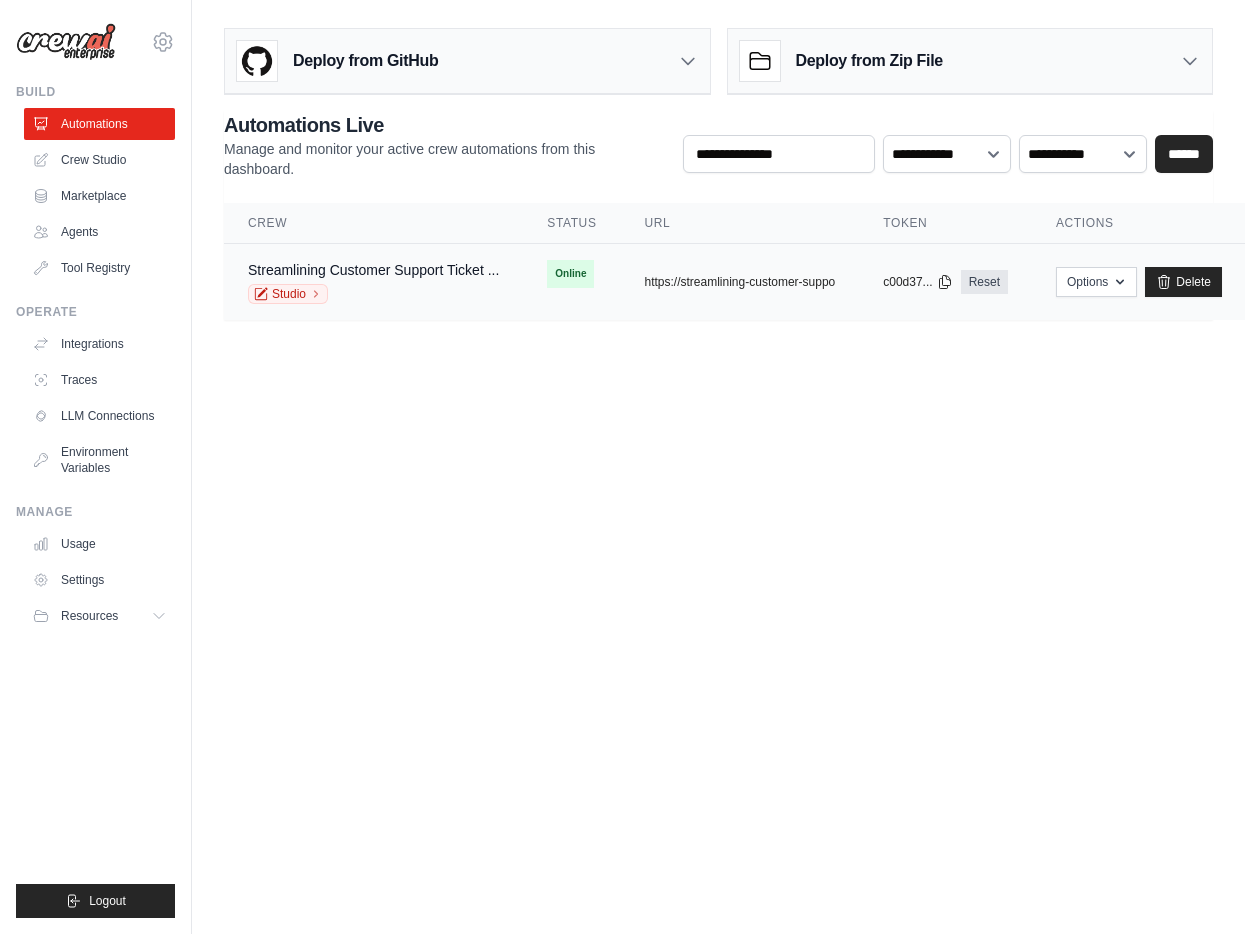 click on "copied
https://streamlining-customer-suppo" at bounding box center [740, 282] 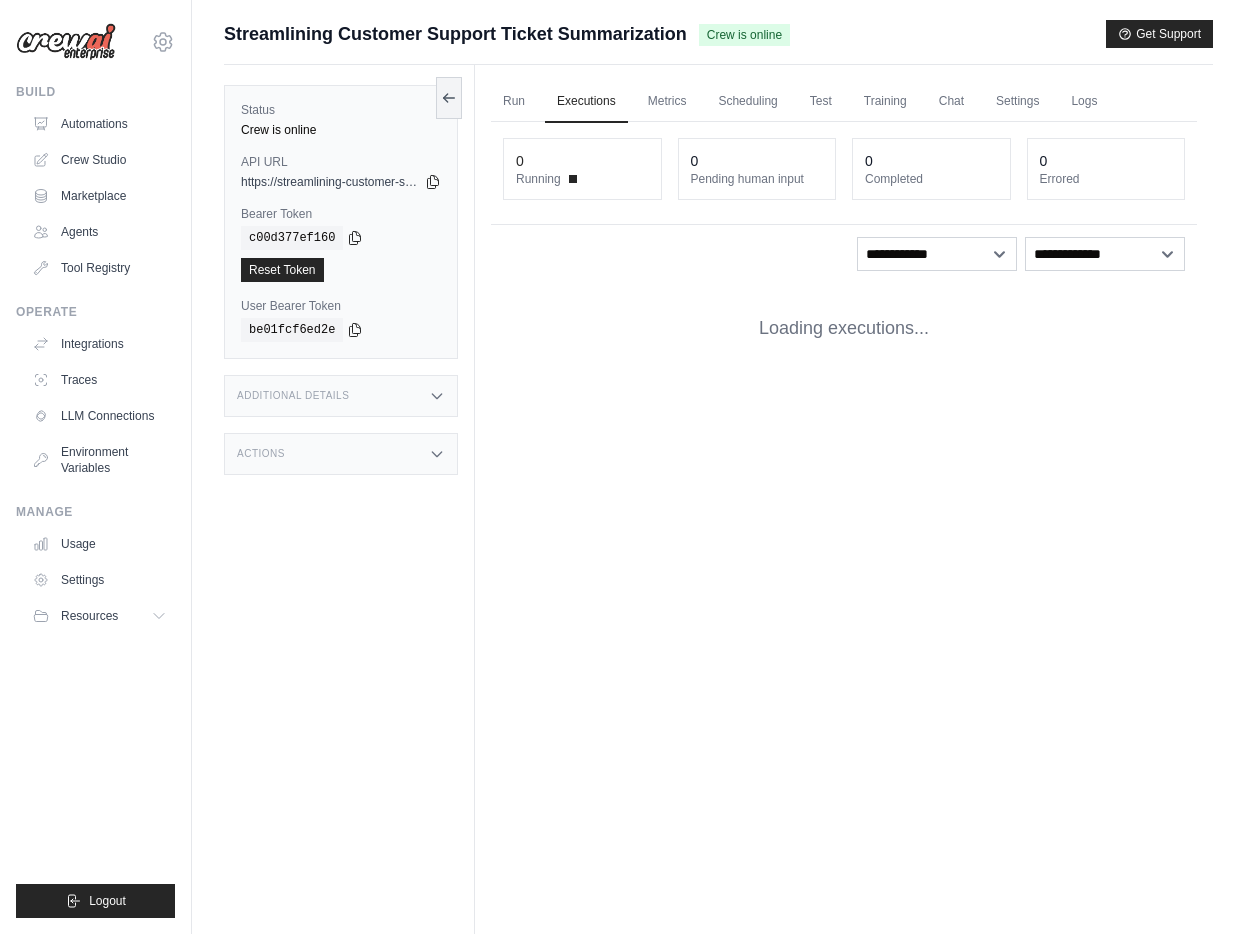 scroll, scrollTop: 0, scrollLeft: 0, axis: both 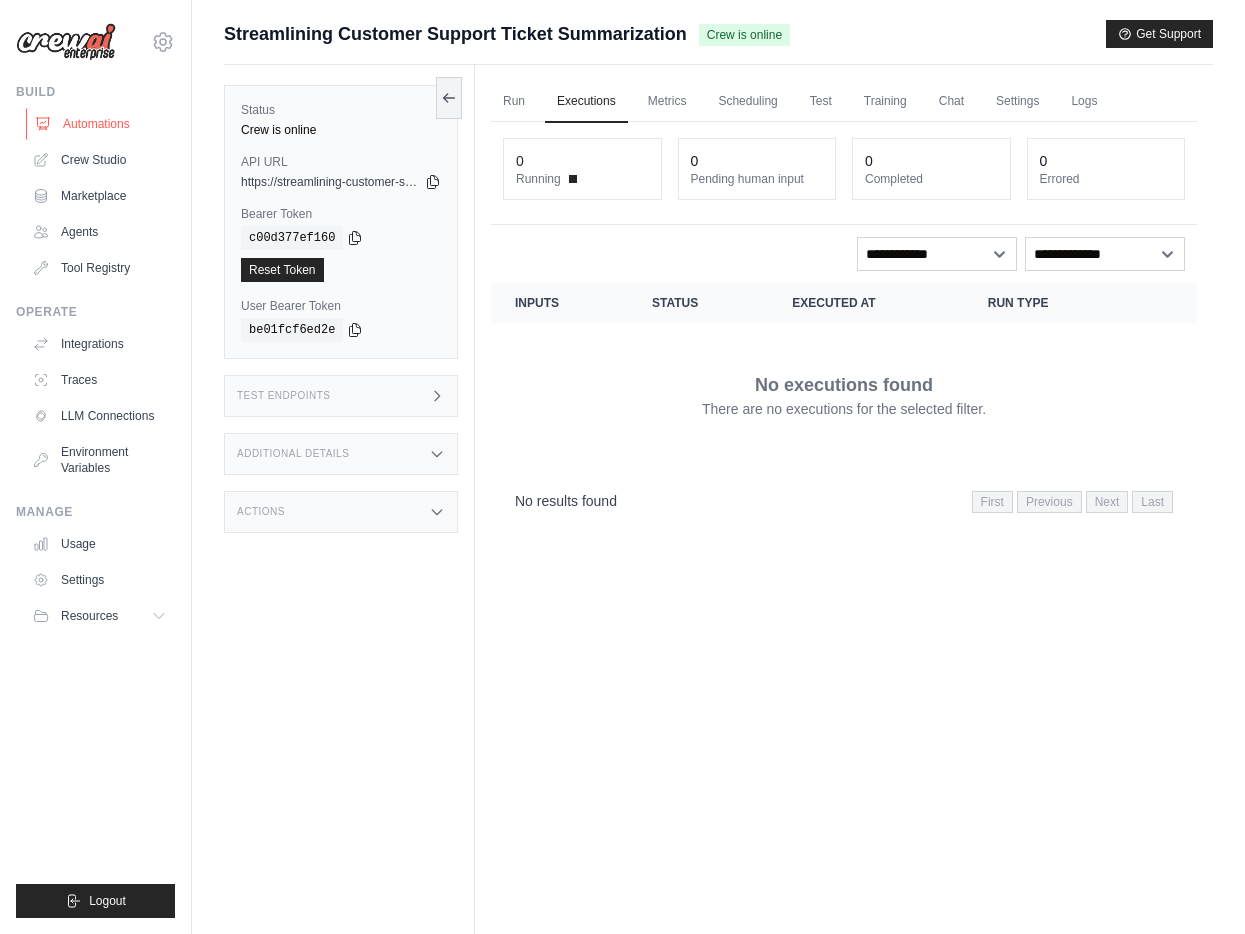 click on "Automations" at bounding box center (101, 124) 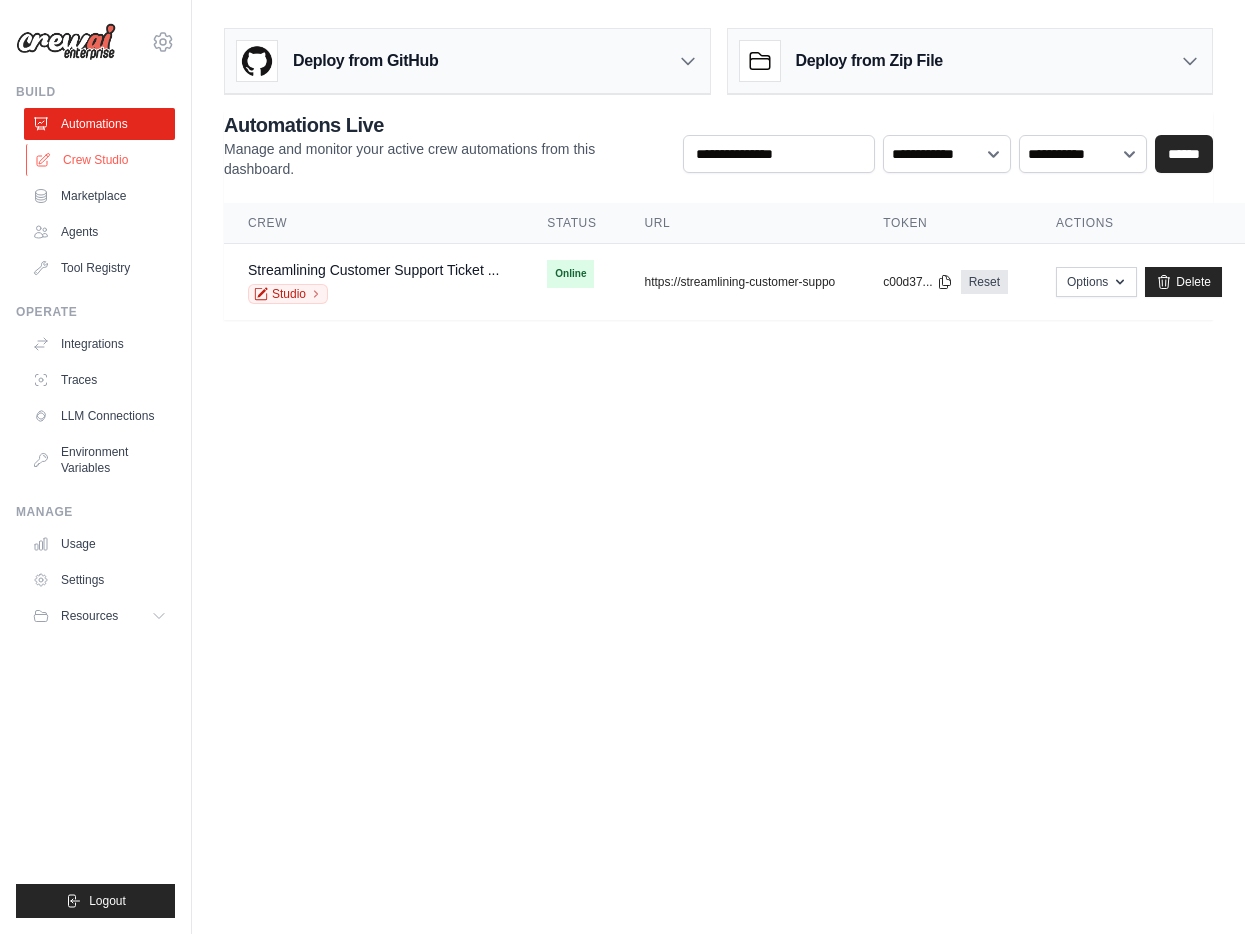 click on "Crew Studio" at bounding box center (101, 160) 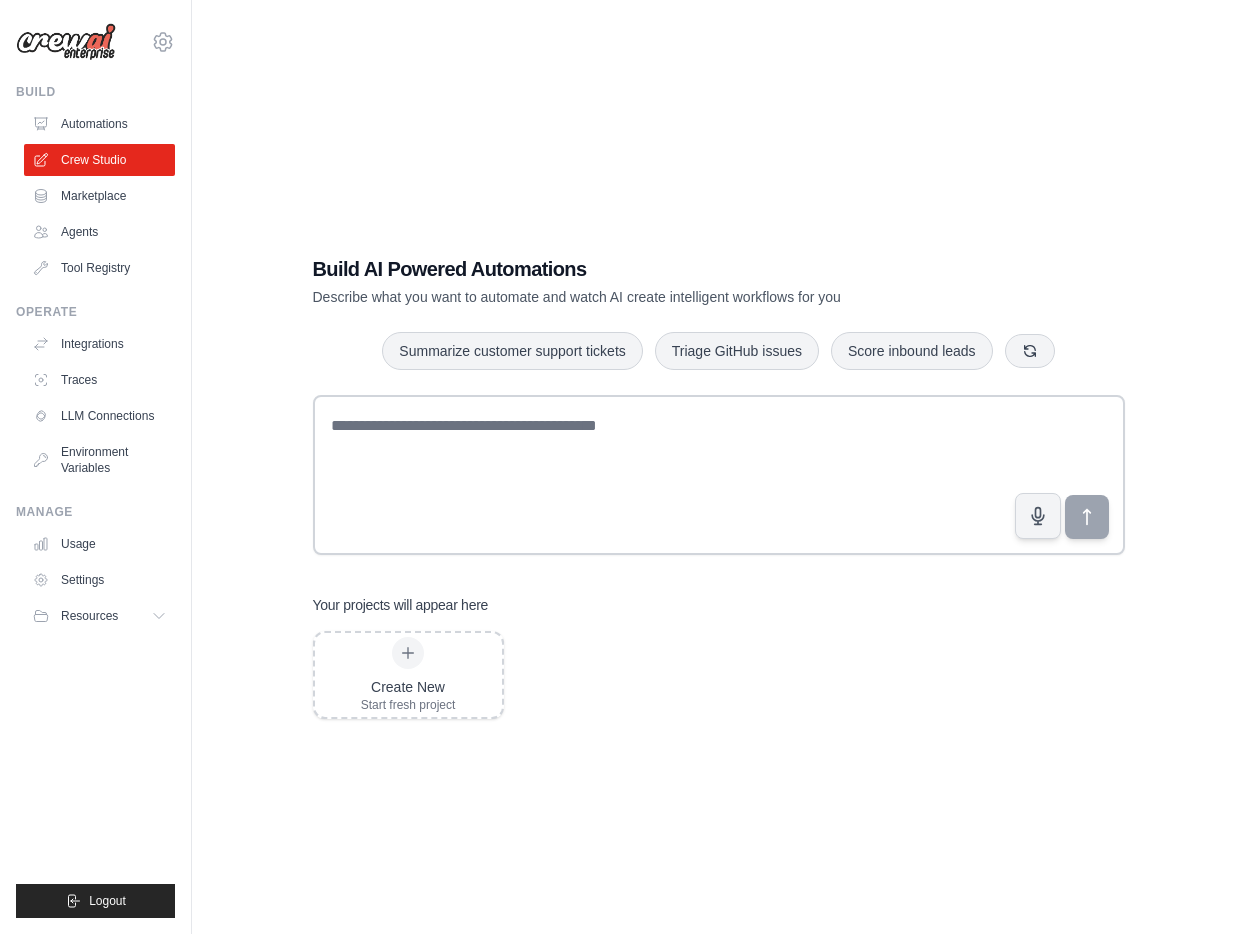 scroll, scrollTop: 0, scrollLeft: 0, axis: both 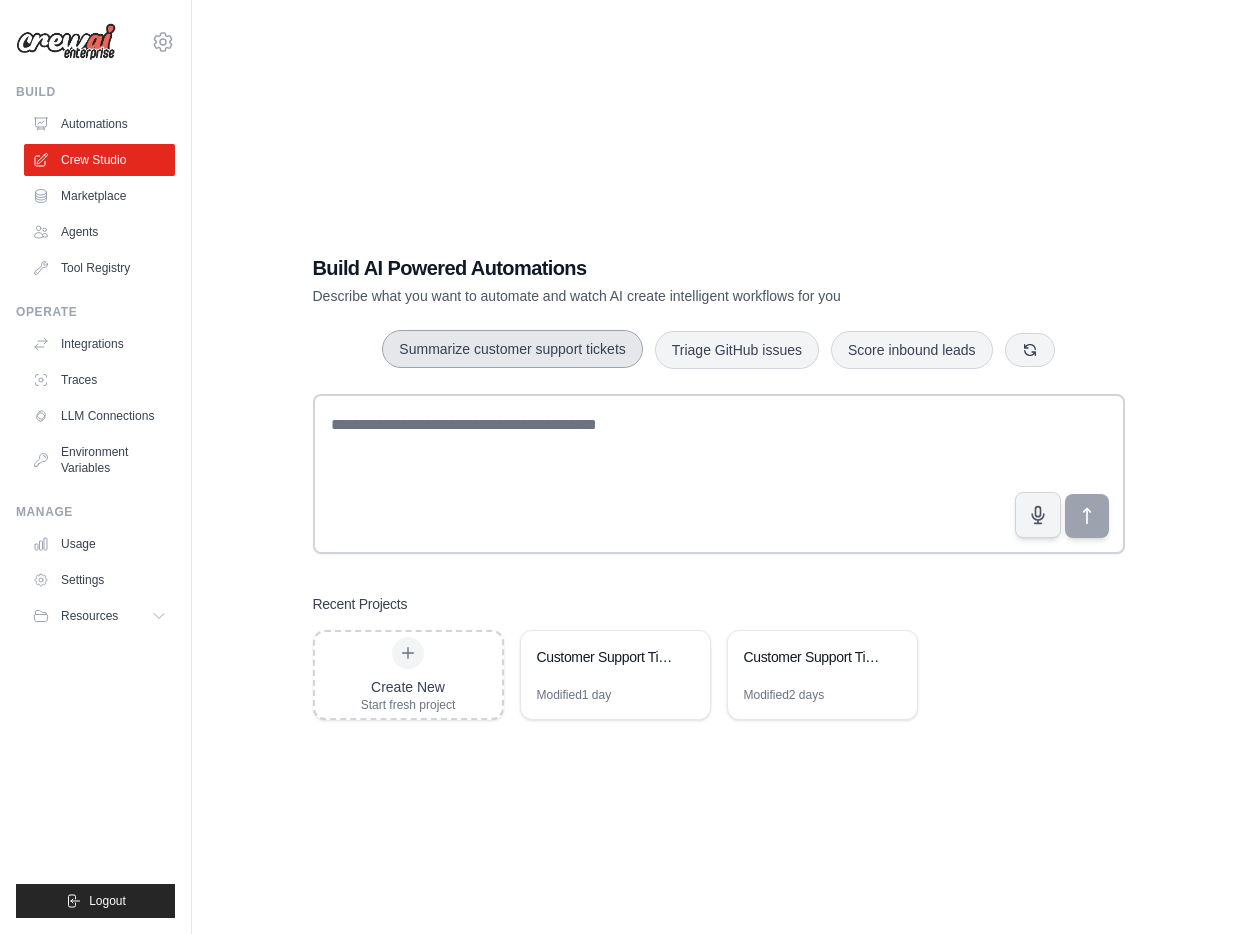 click on "Summarize customer support tickets" at bounding box center [512, 349] 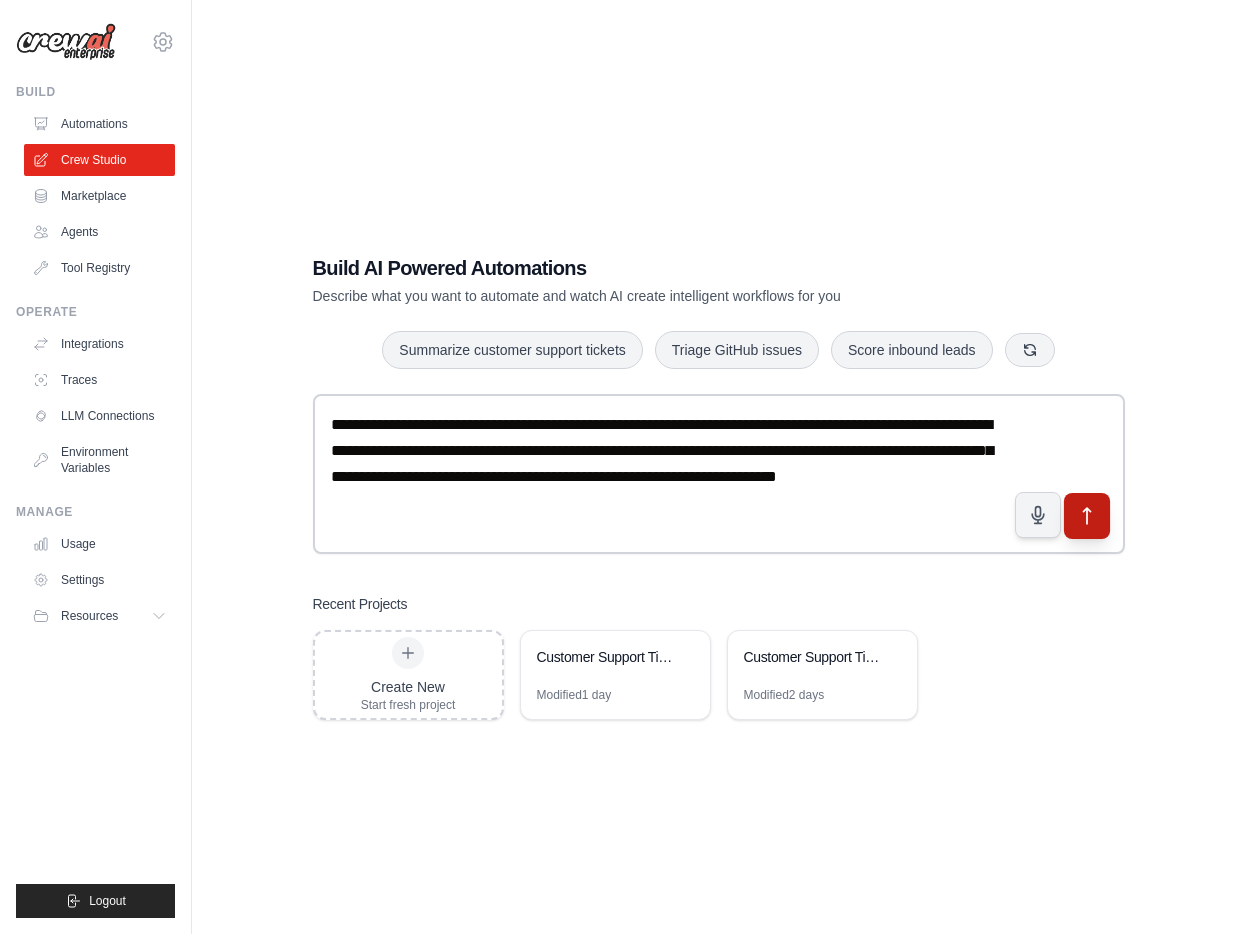 click 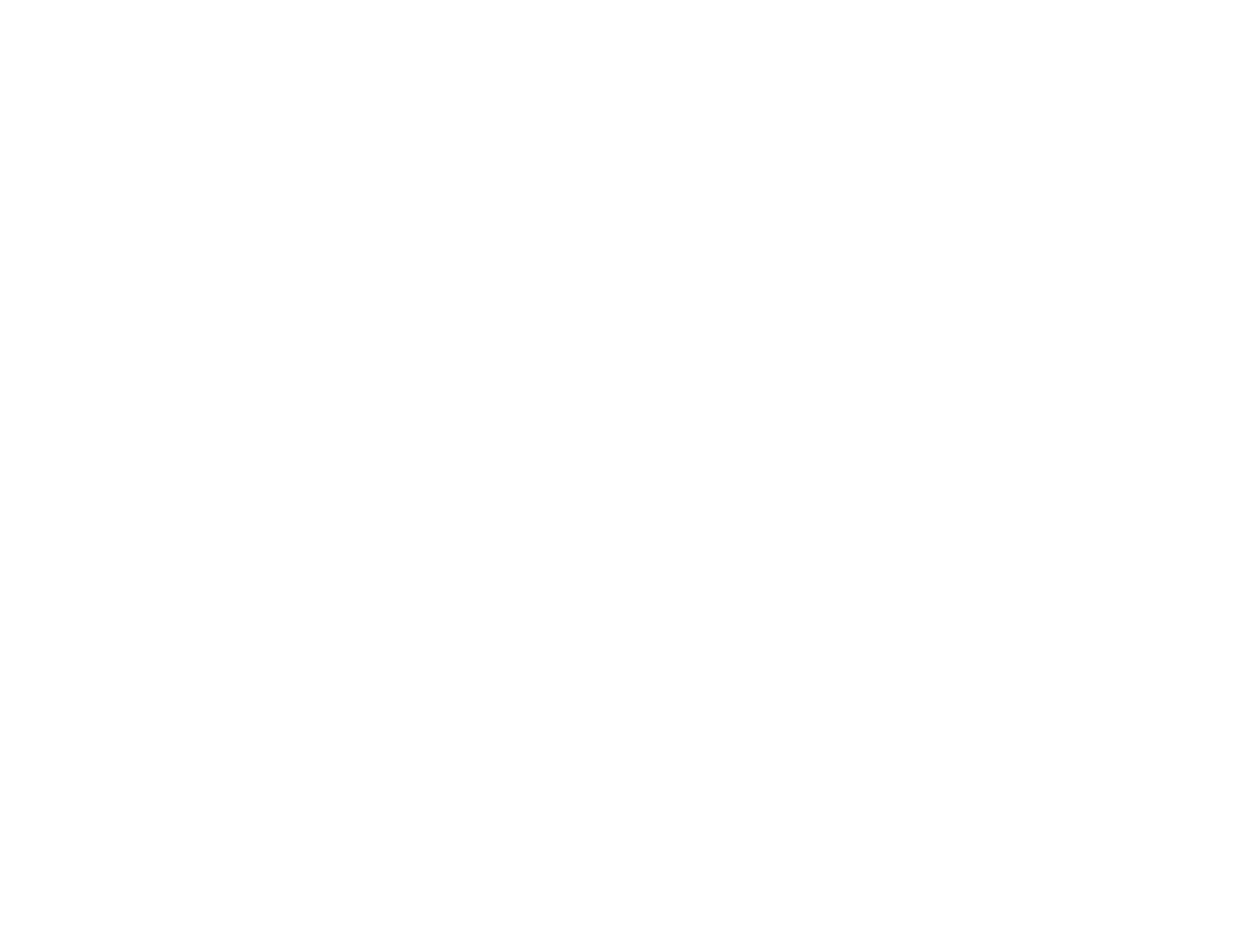 scroll, scrollTop: 0, scrollLeft: 0, axis: both 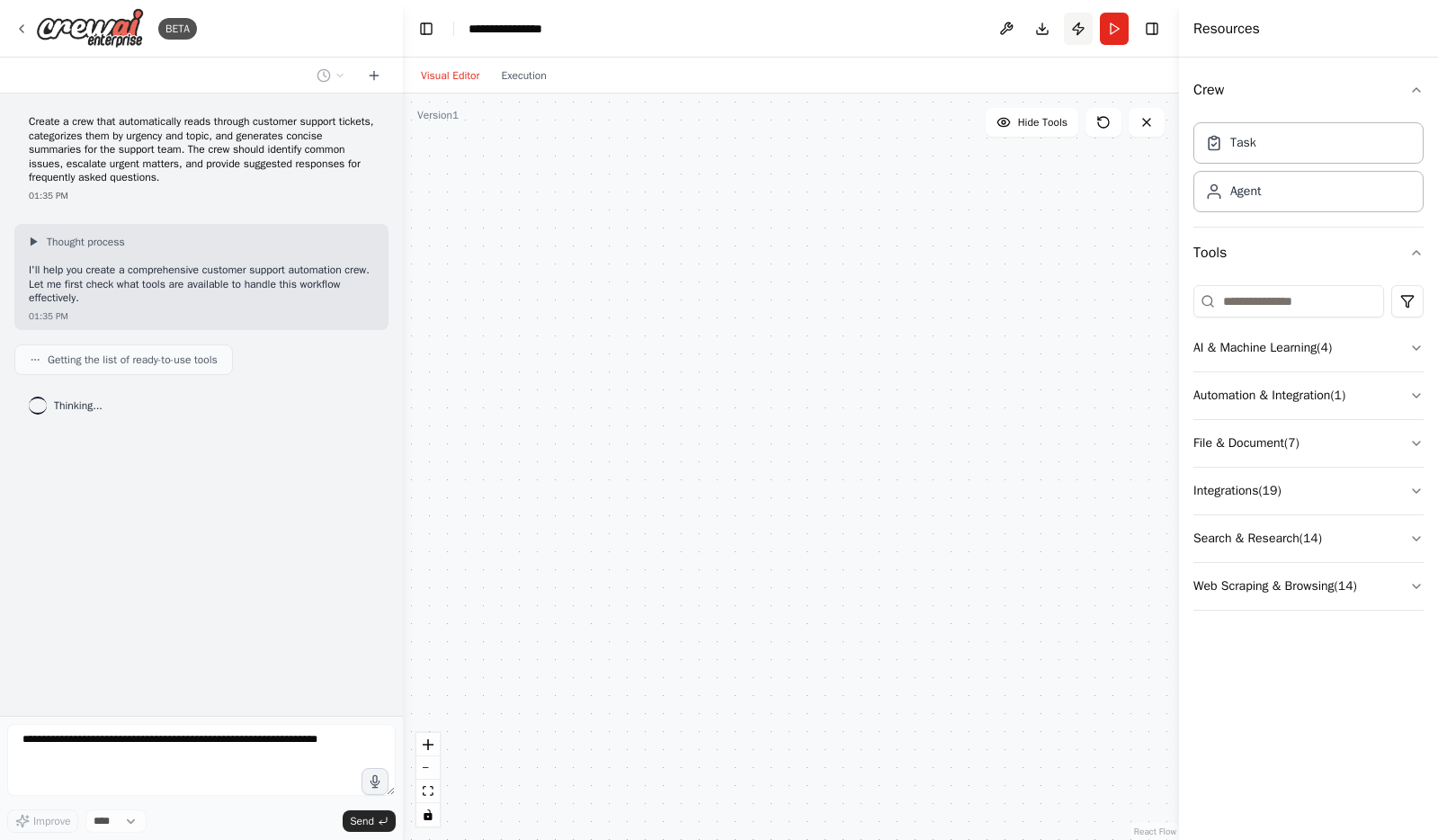 click on "Publish" at bounding box center (1078, 29) 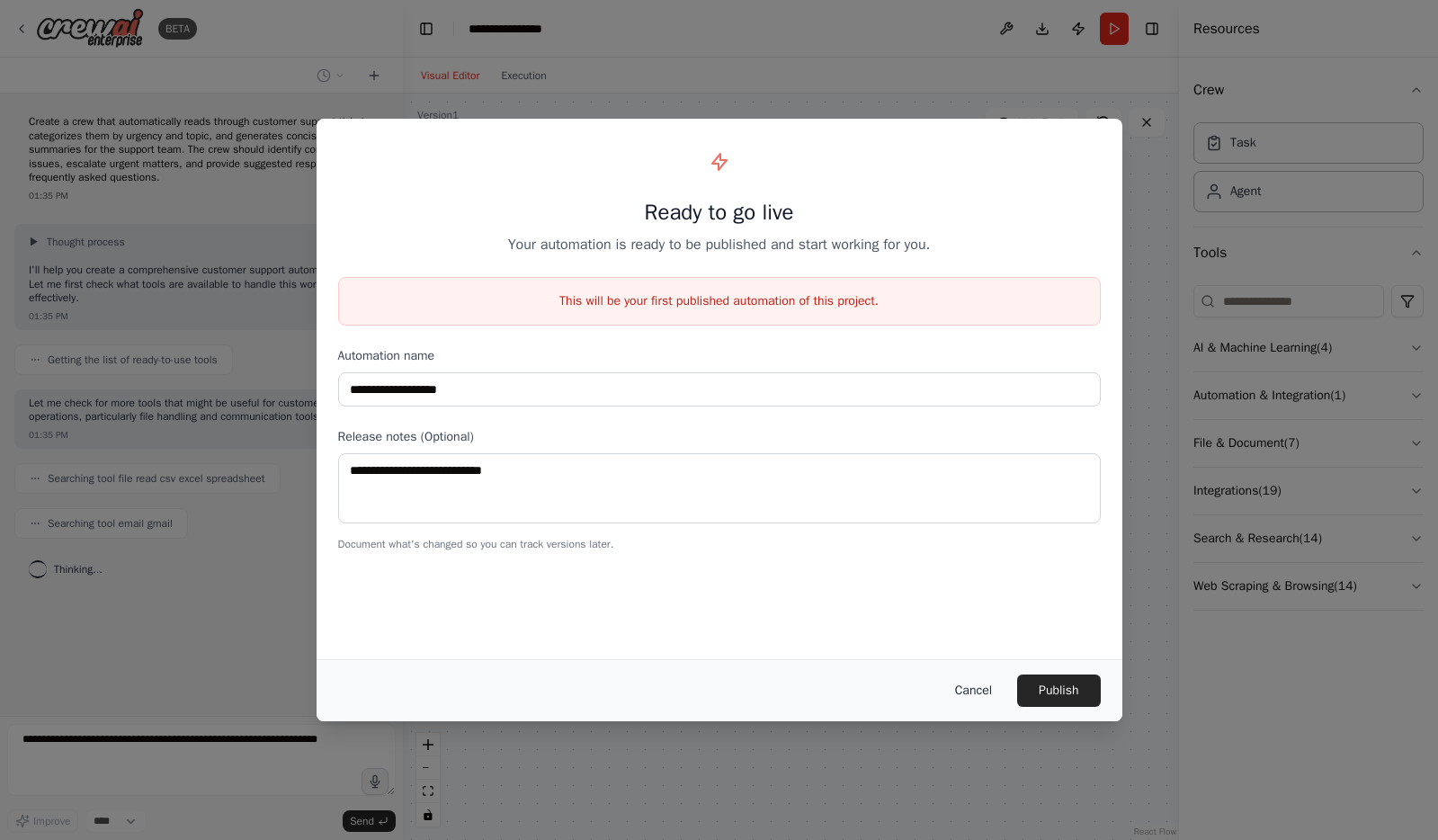 click on "Cancel" at bounding box center [973, 691] 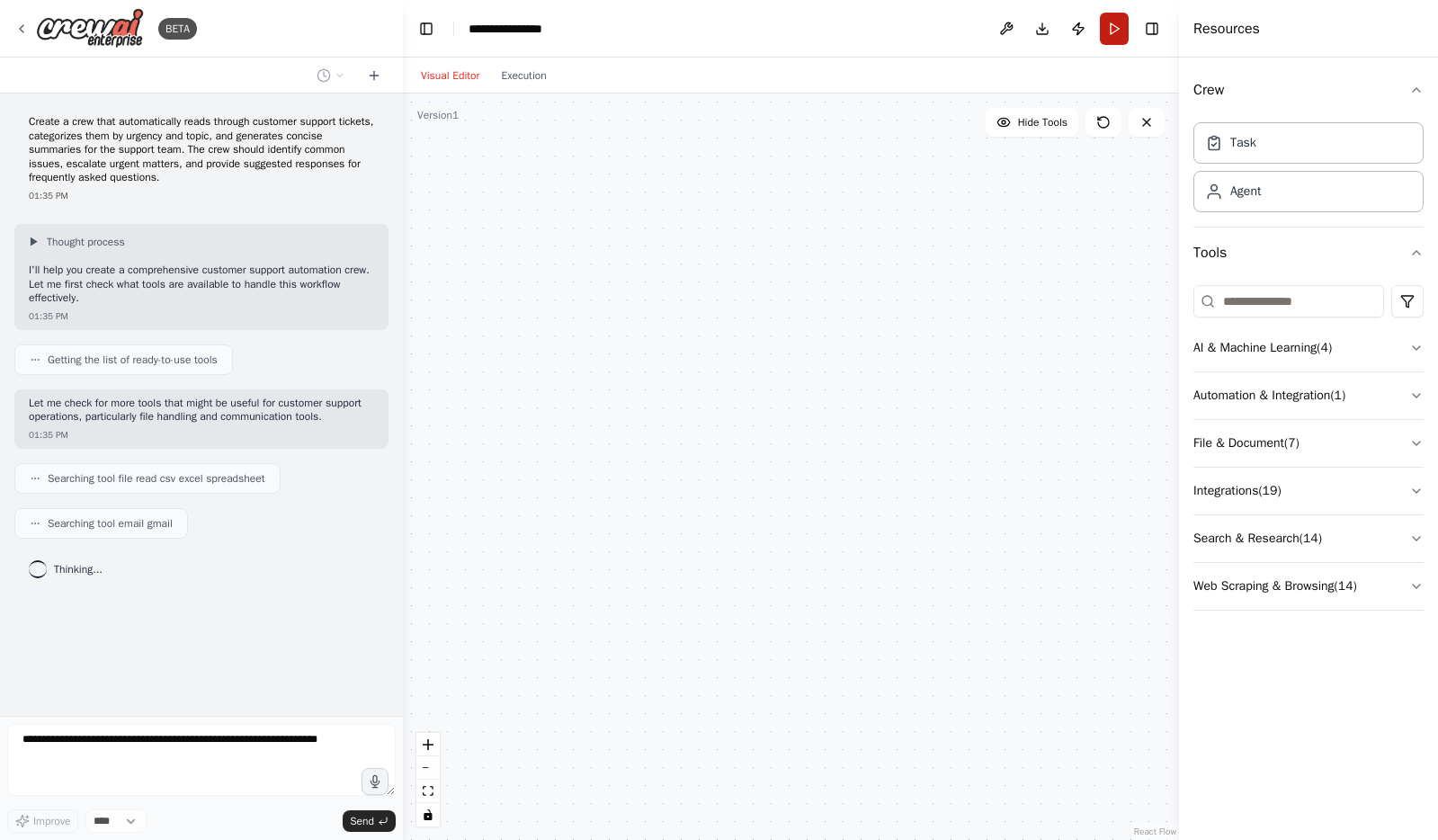 click on "Run" at bounding box center [1114, 29] 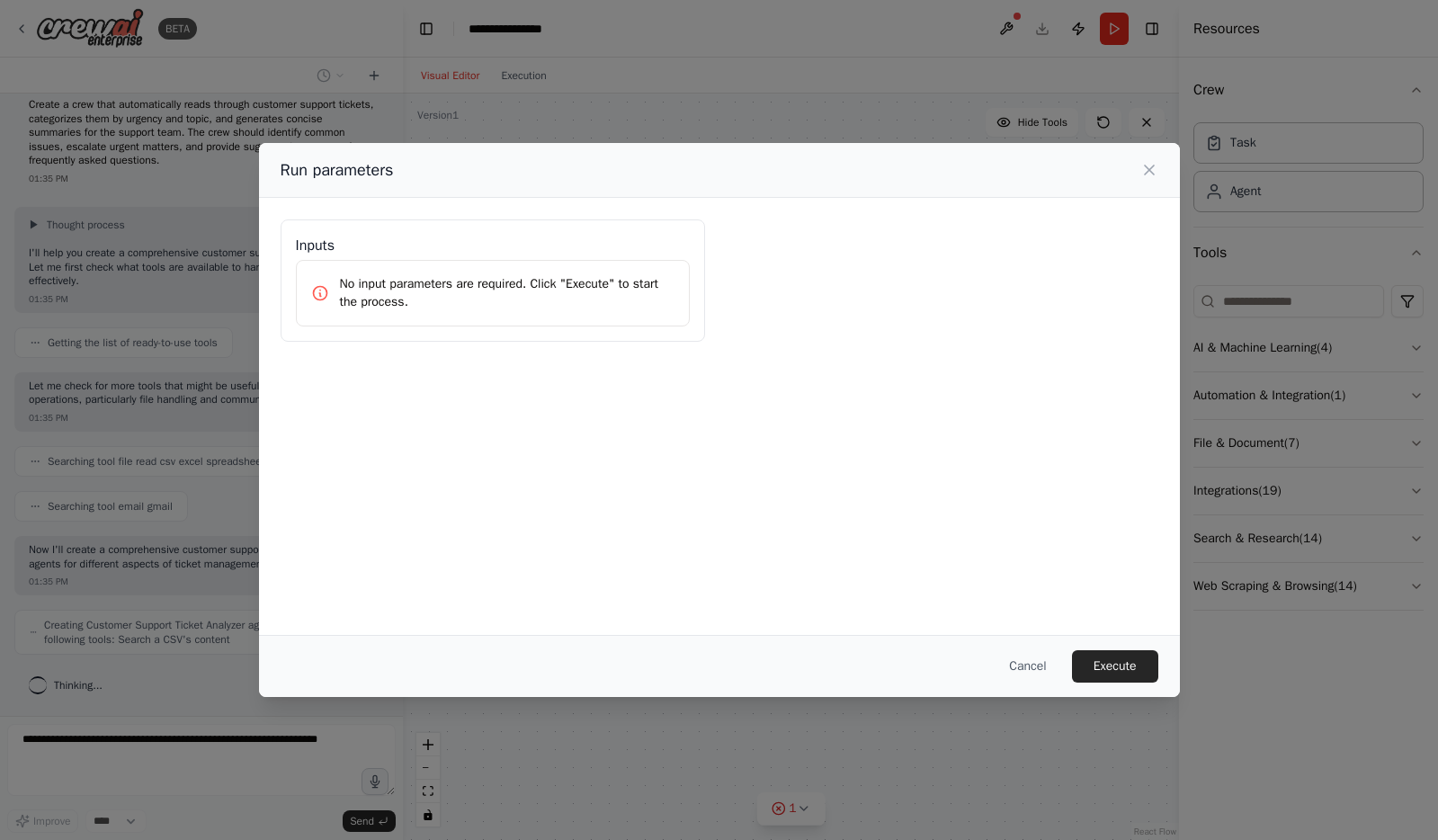 scroll, scrollTop: 44, scrollLeft: 0, axis: vertical 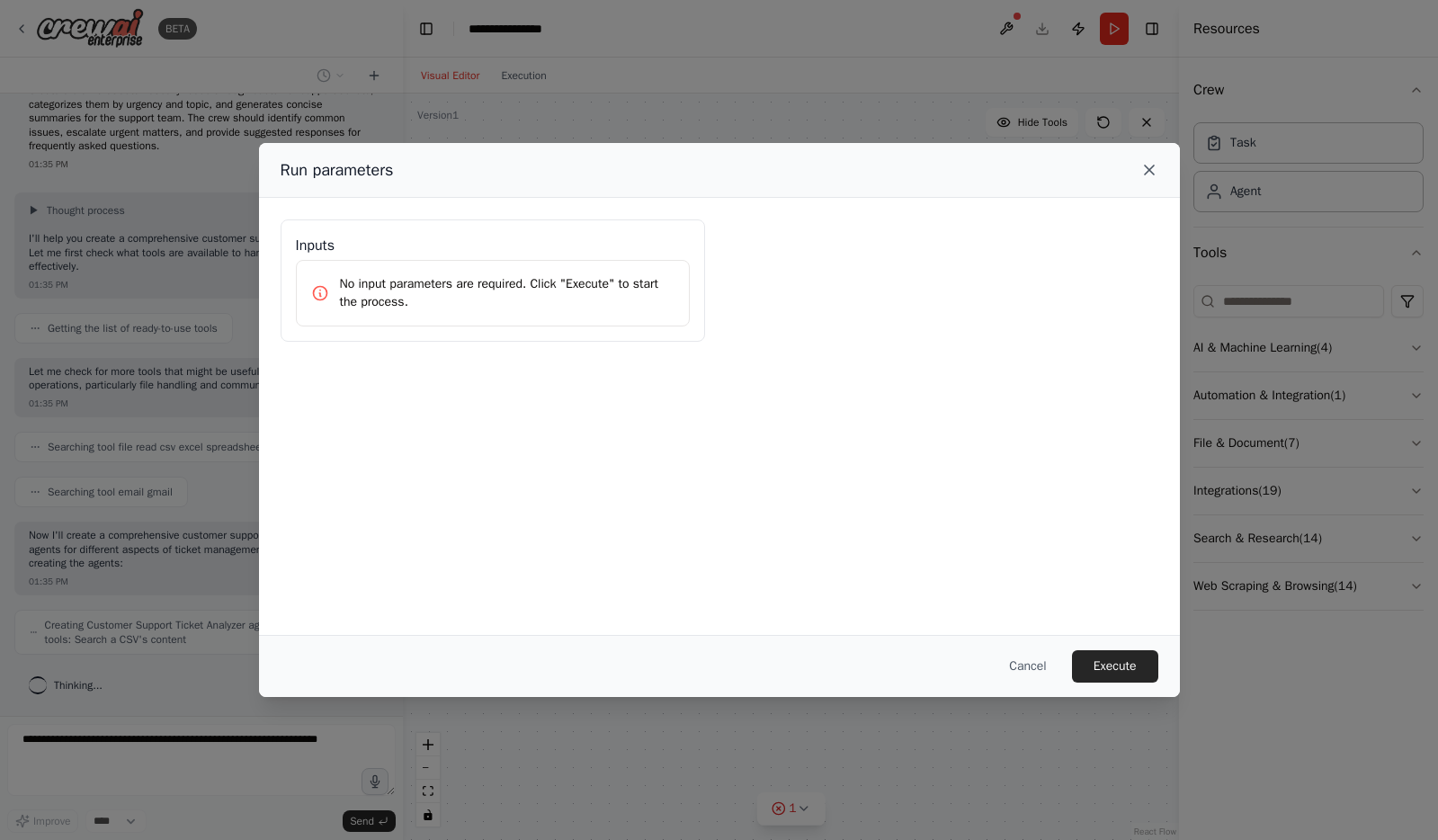 click 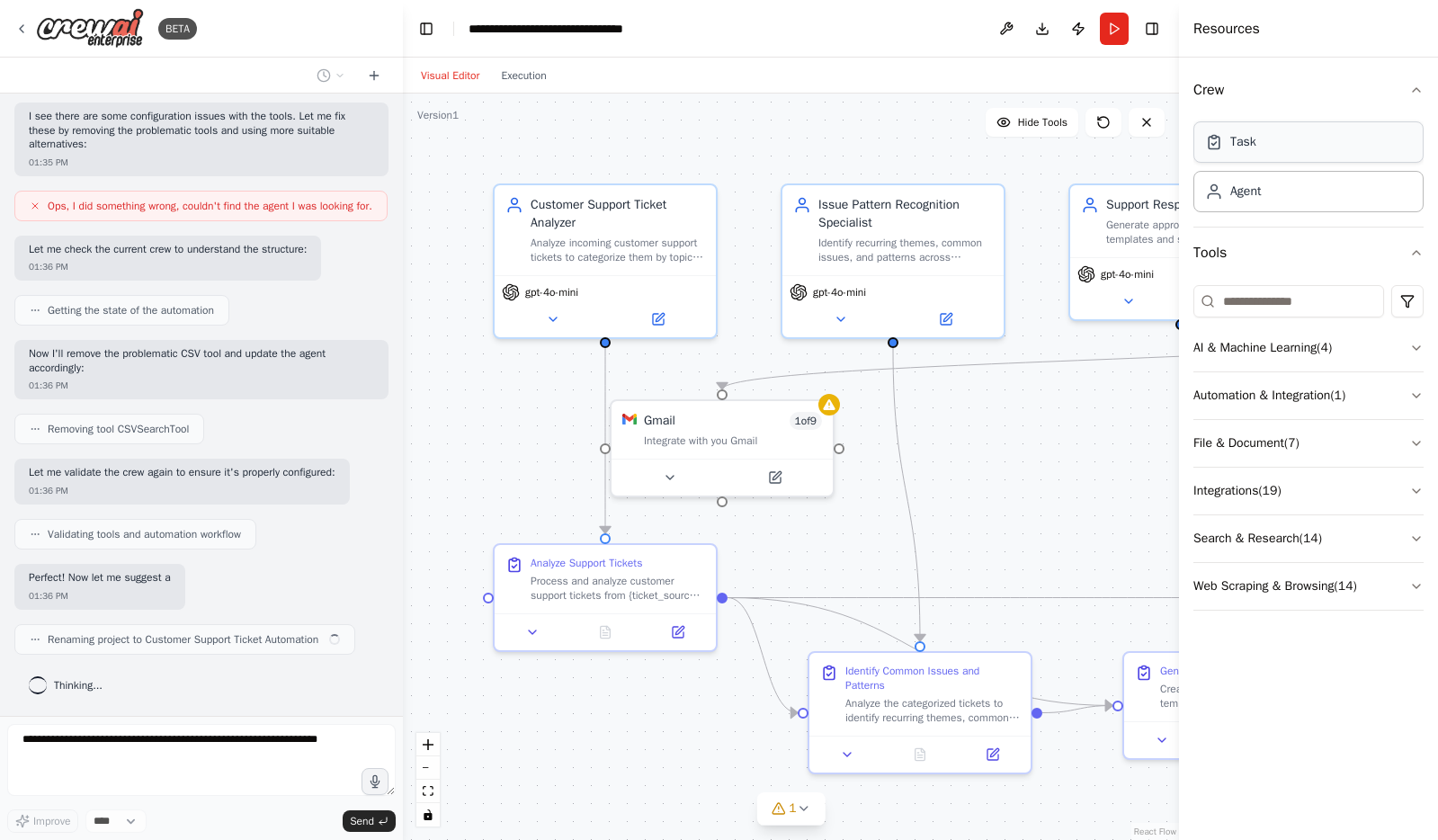 scroll, scrollTop: 1161, scrollLeft: 0, axis: vertical 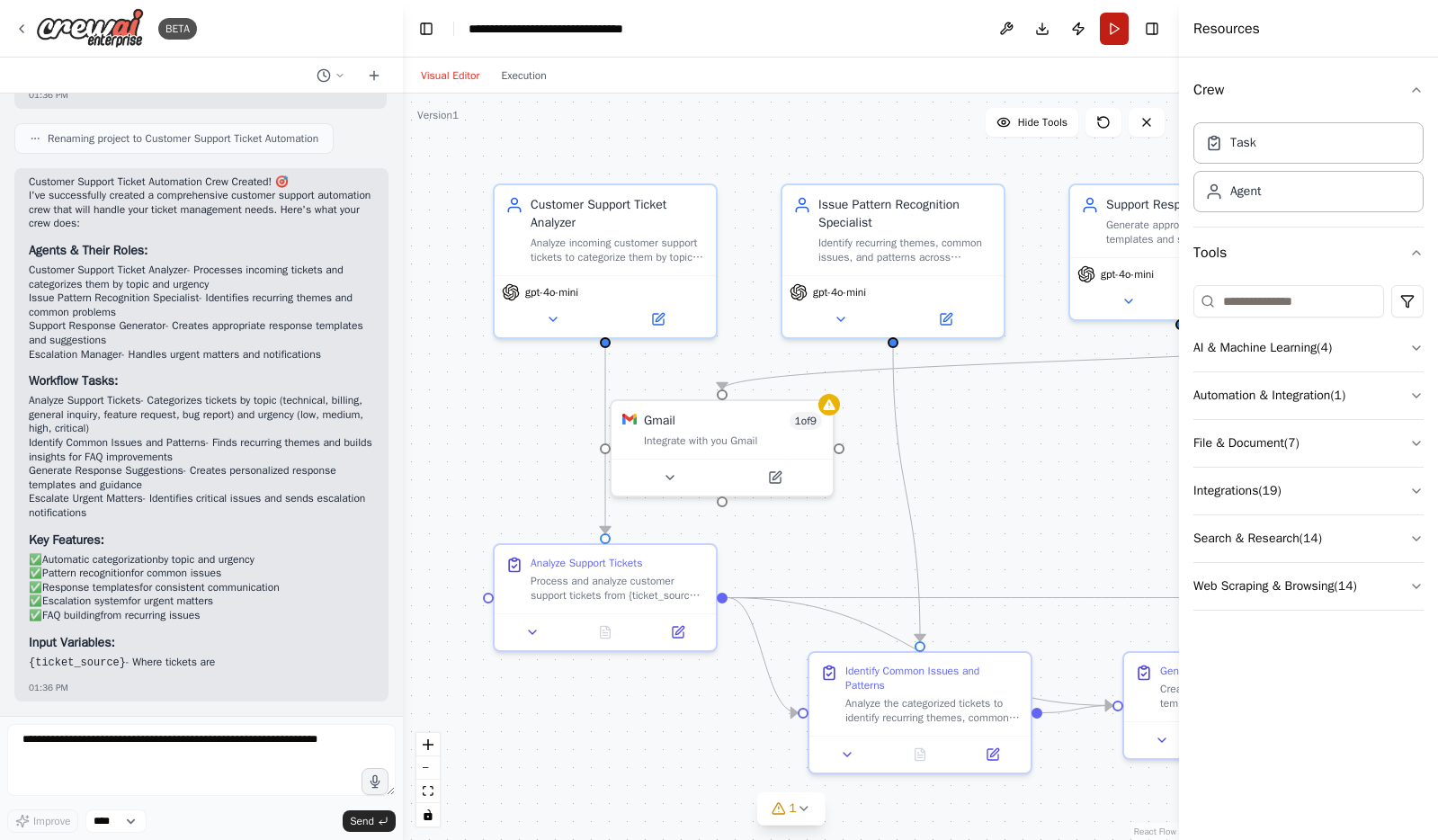 click on "Run" at bounding box center (1114, 29) 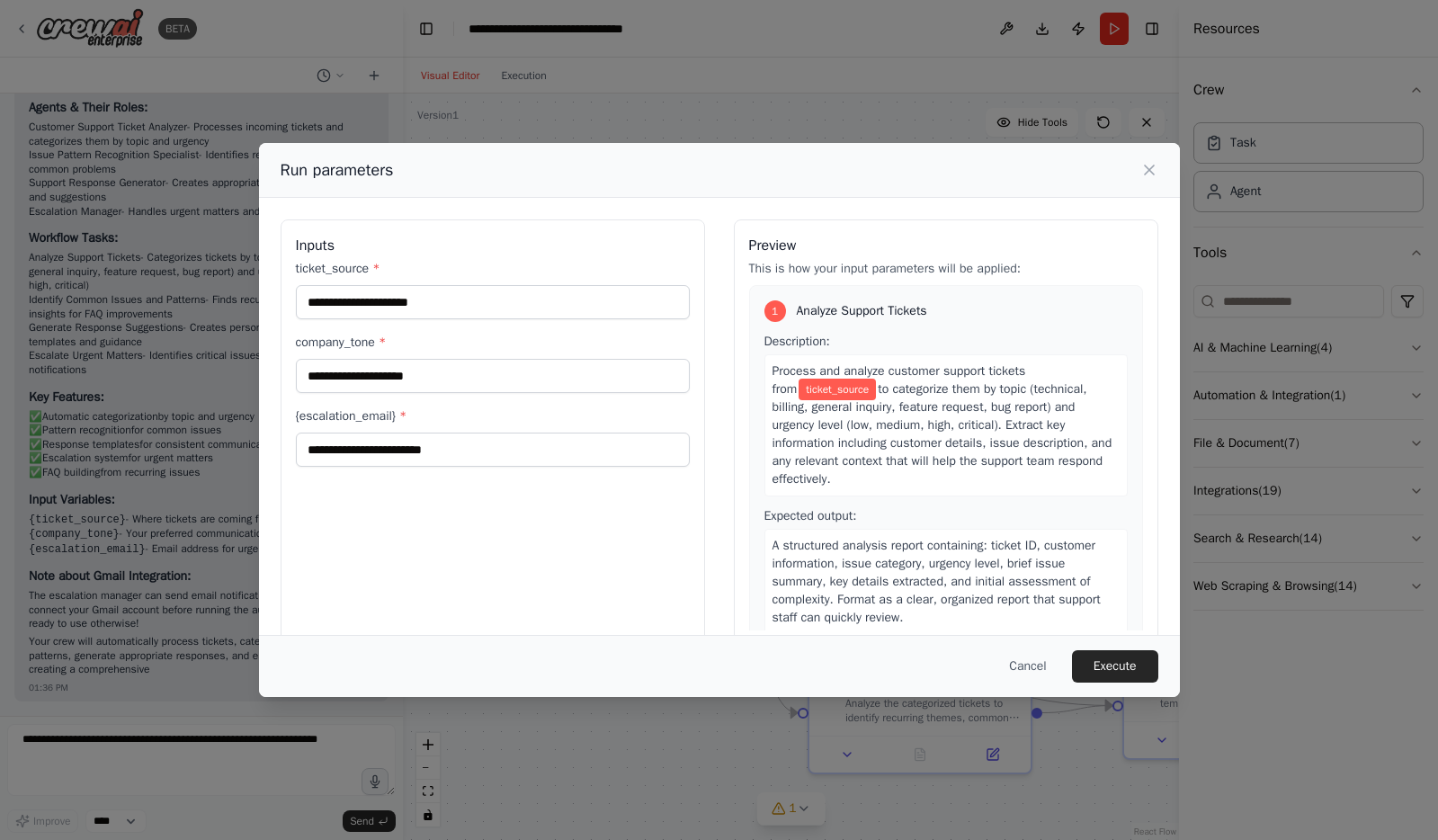 scroll, scrollTop: 1819, scrollLeft: 0, axis: vertical 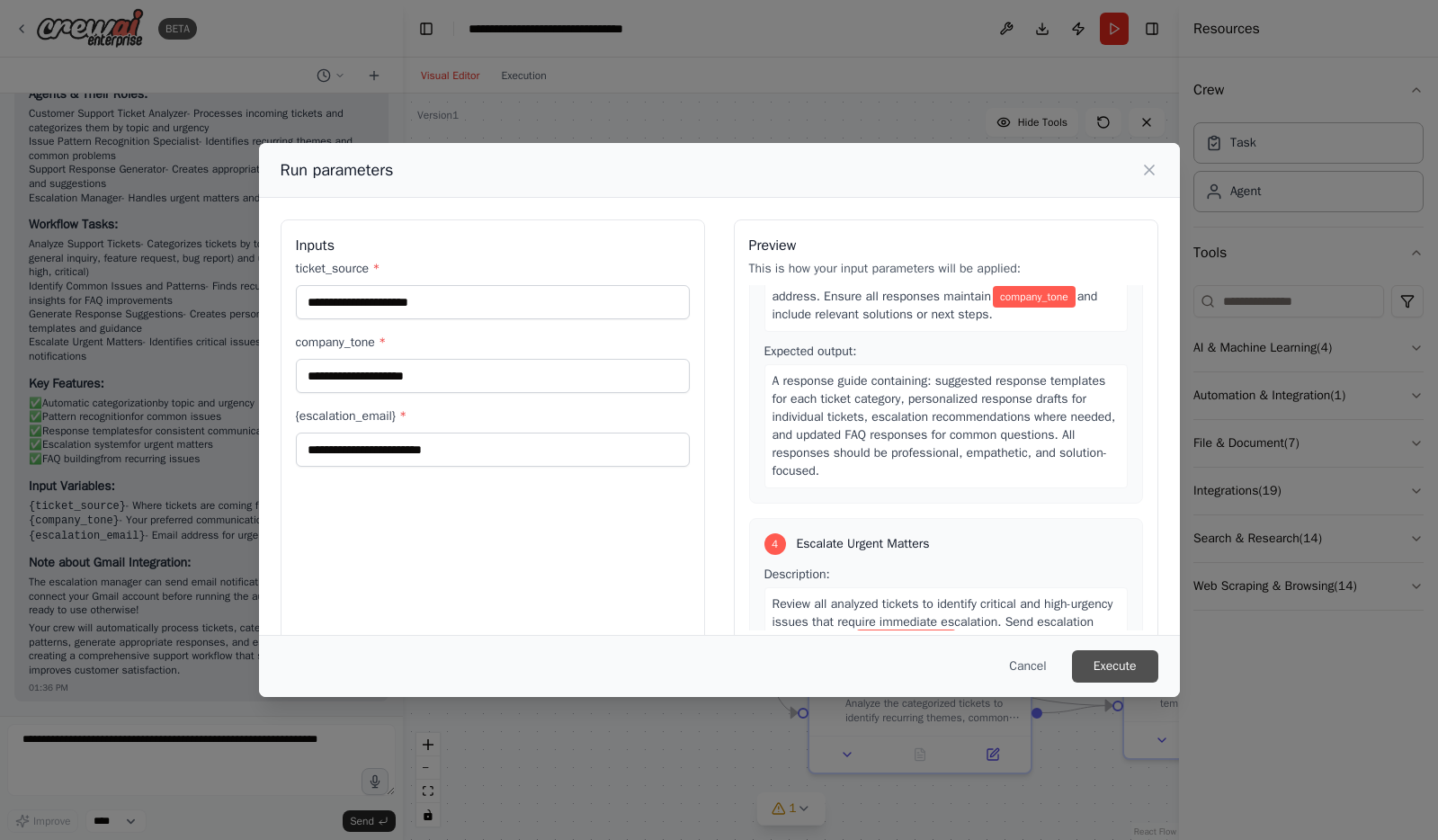 click on "Execute" at bounding box center (1115, 666) 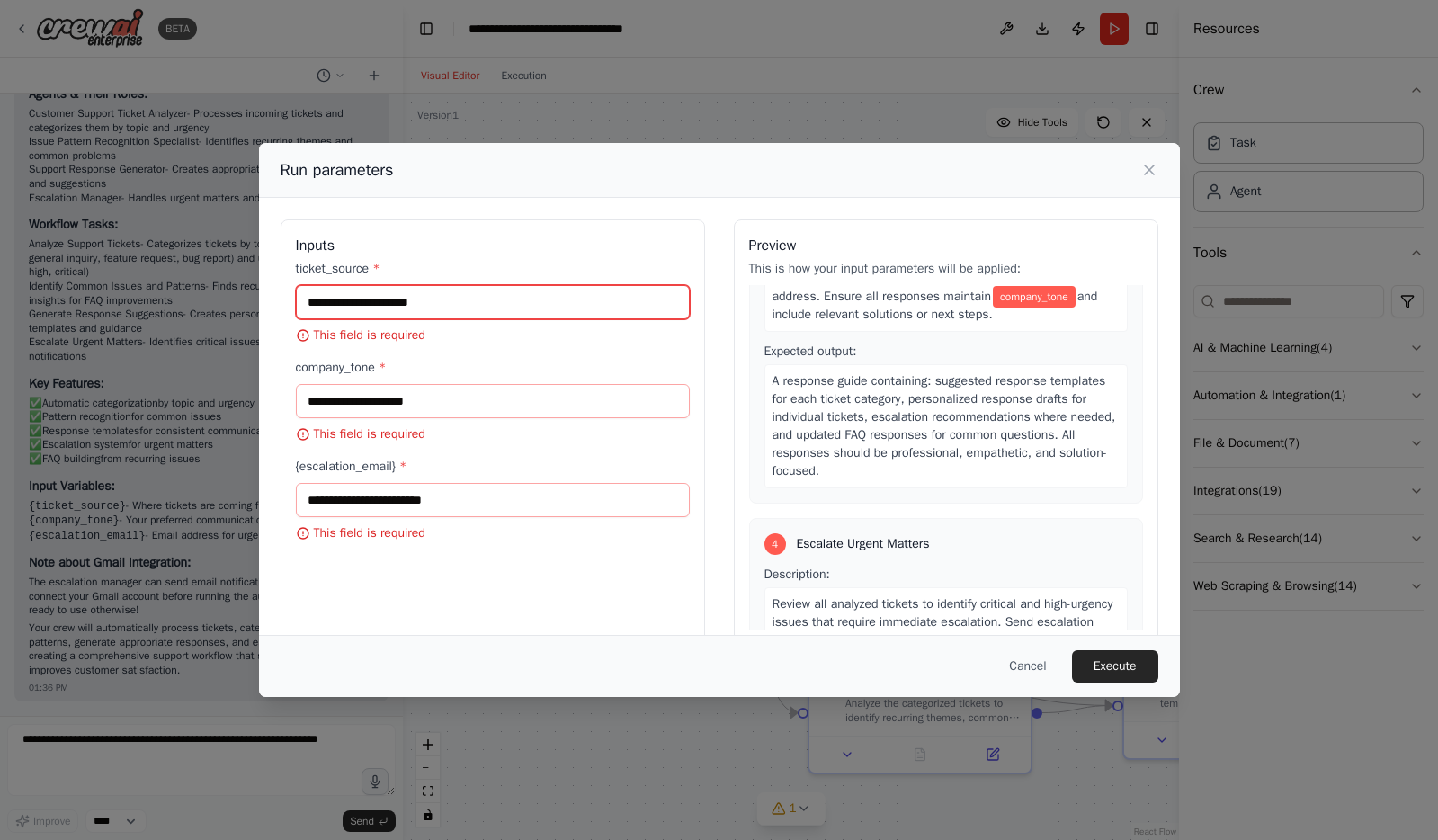 click on "ticket_source *" at bounding box center (493, 302) 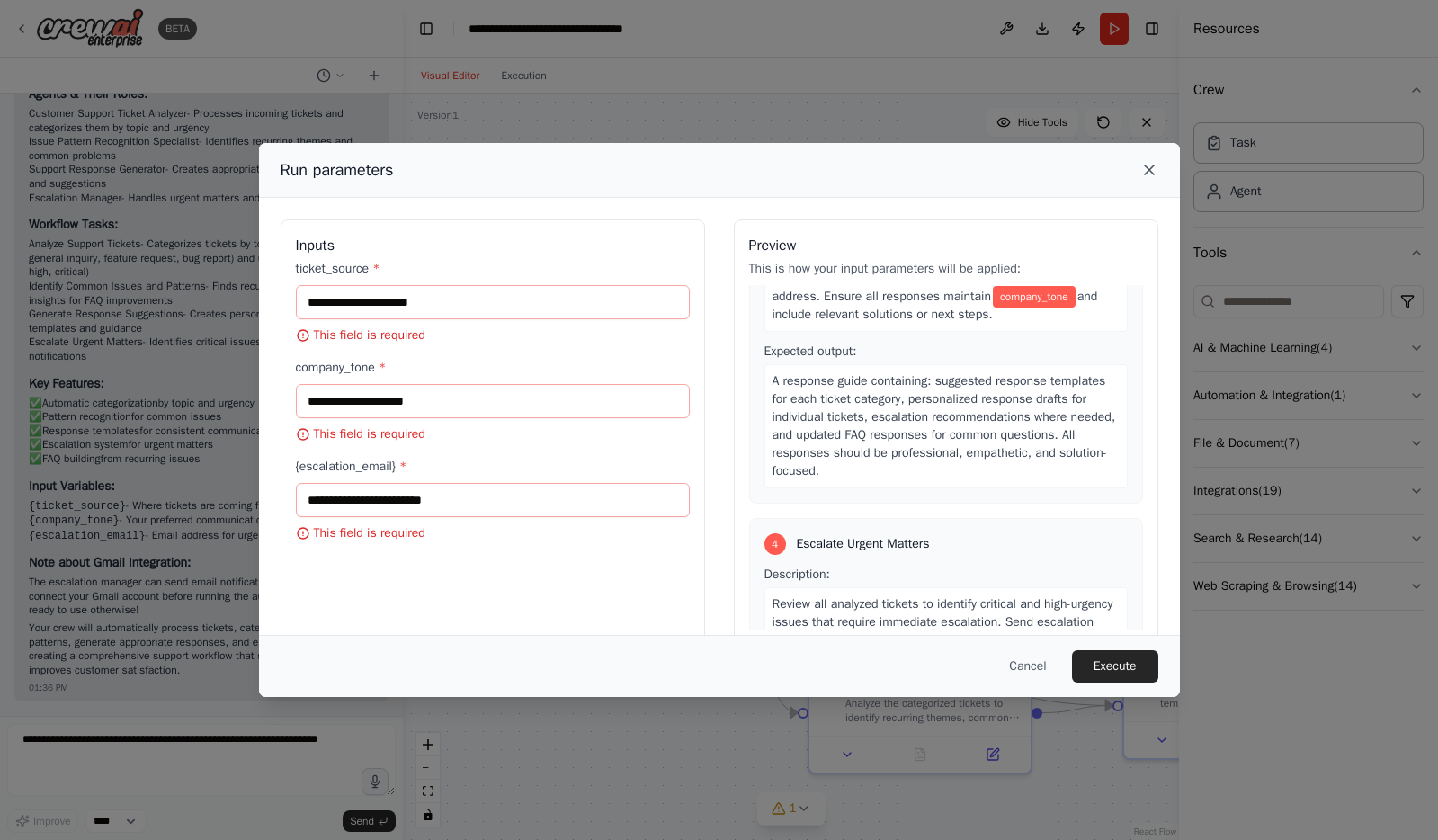 click 